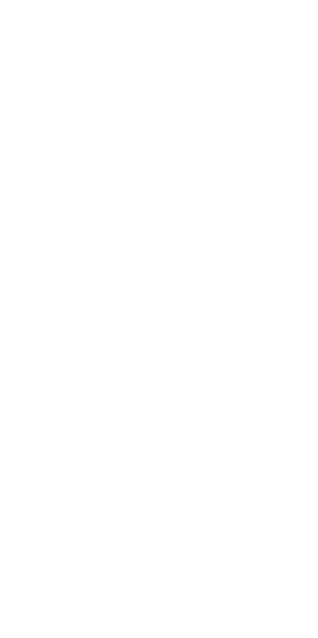 scroll, scrollTop: 0, scrollLeft: 0, axis: both 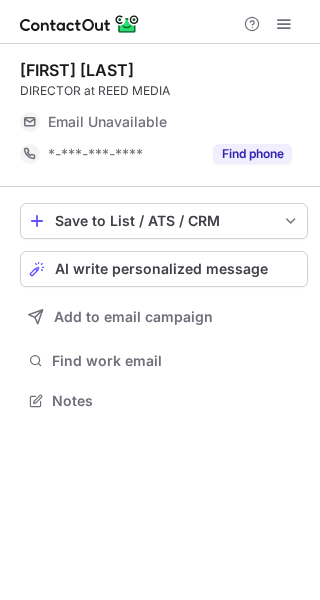 click on "Email Unavailable" at bounding box center (170, 122) 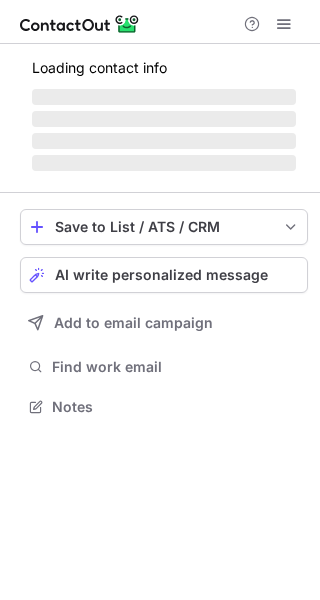 scroll, scrollTop: 0, scrollLeft: 0, axis: both 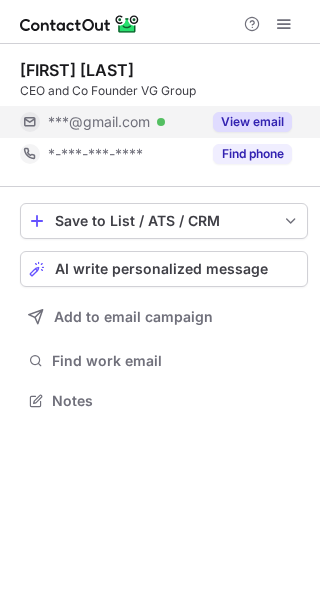 click on "View email" at bounding box center (246, 122) 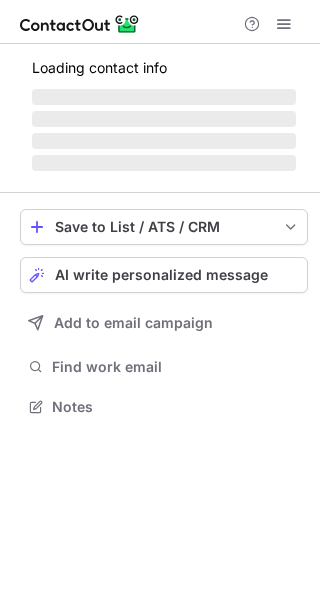 scroll, scrollTop: 0, scrollLeft: 0, axis: both 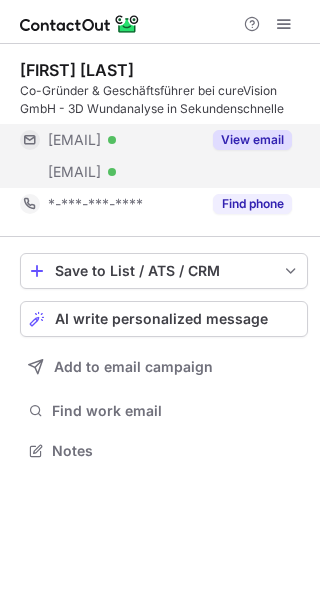 click on "View email" at bounding box center [252, 140] 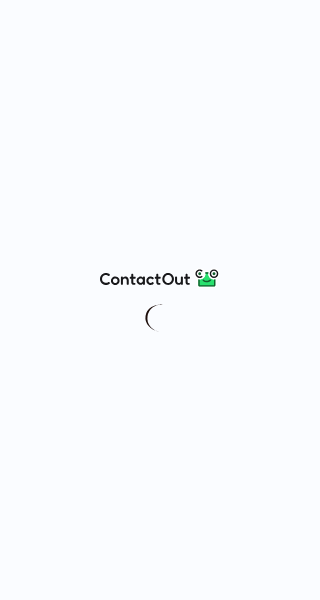 scroll, scrollTop: 0, scrollLeft: 0, axis: both 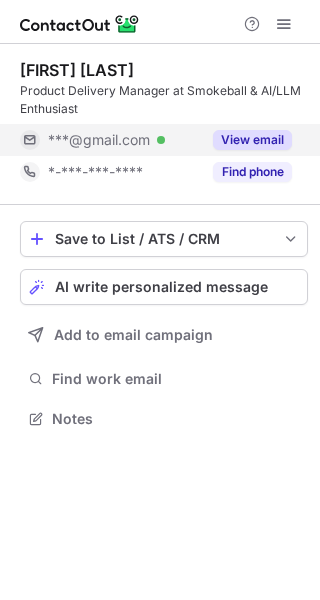 click on "View email" at bounding box center (252, 140) 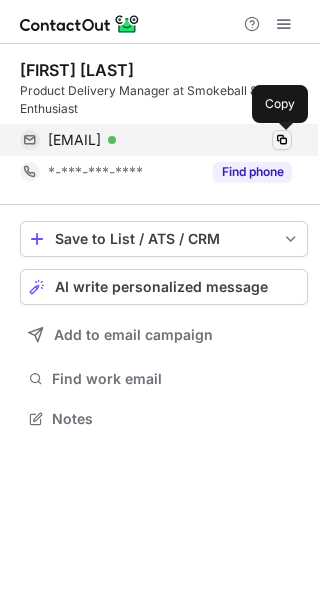 click at bounding box center (282, 140) 